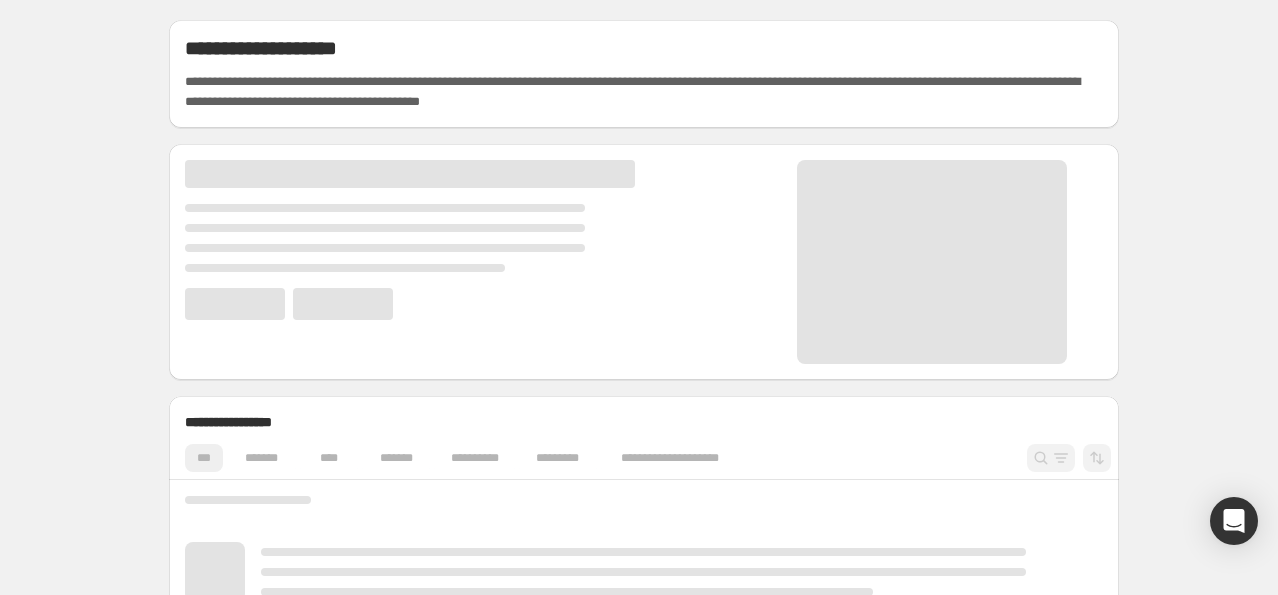 scroll, scrollTop: 0, scrollLeft: 0, axis: both 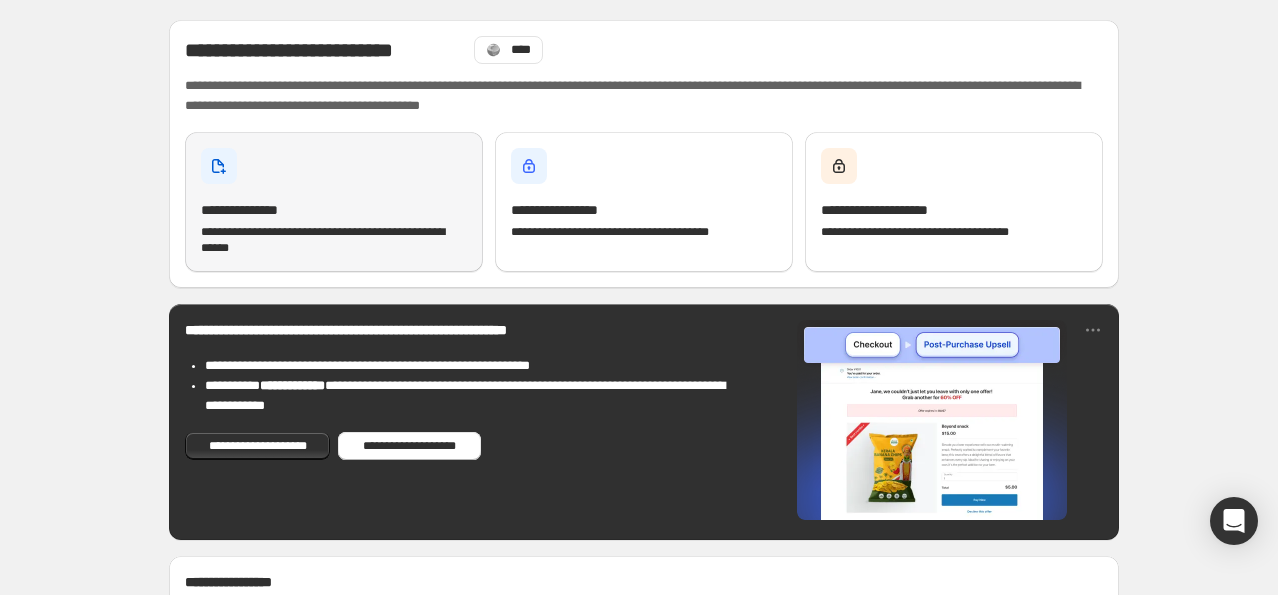 click on "**********" at bounding box center (258, 210) 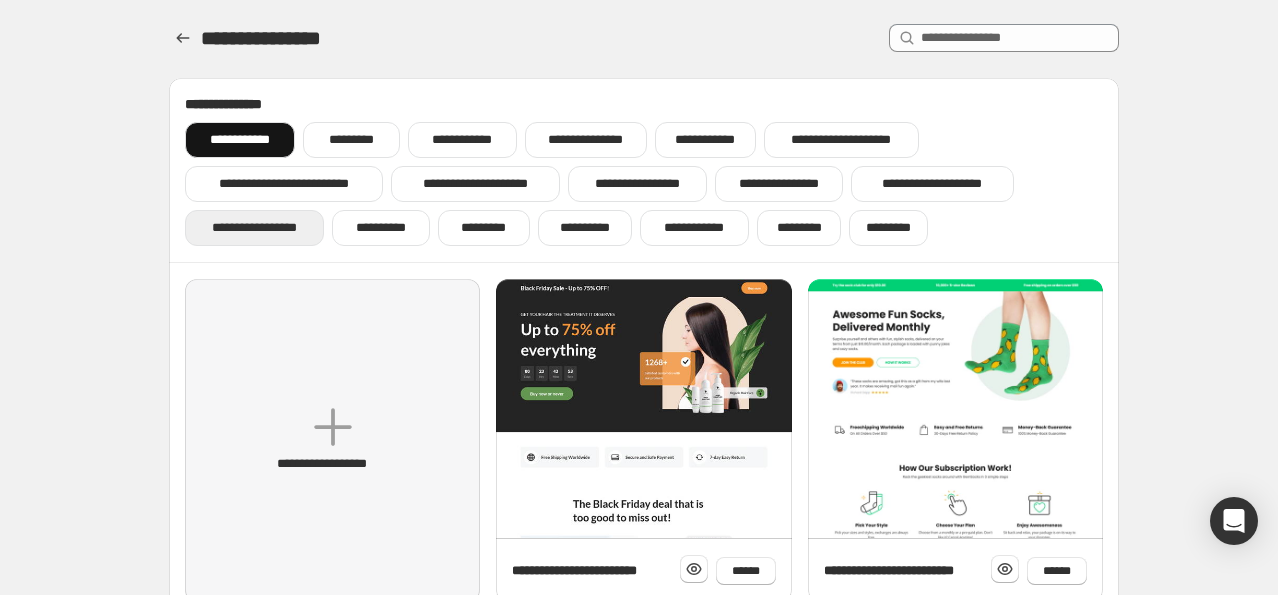 click on "**********" at bounding box center (254, 228) 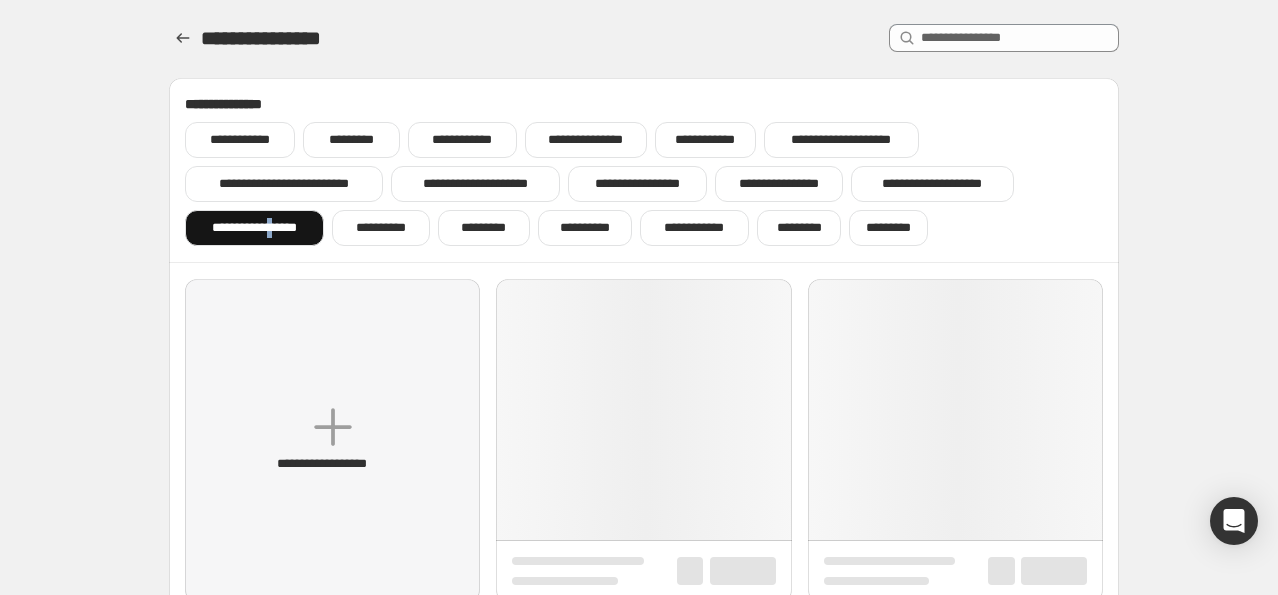 click on "**********" at bounding box center (254, 228) 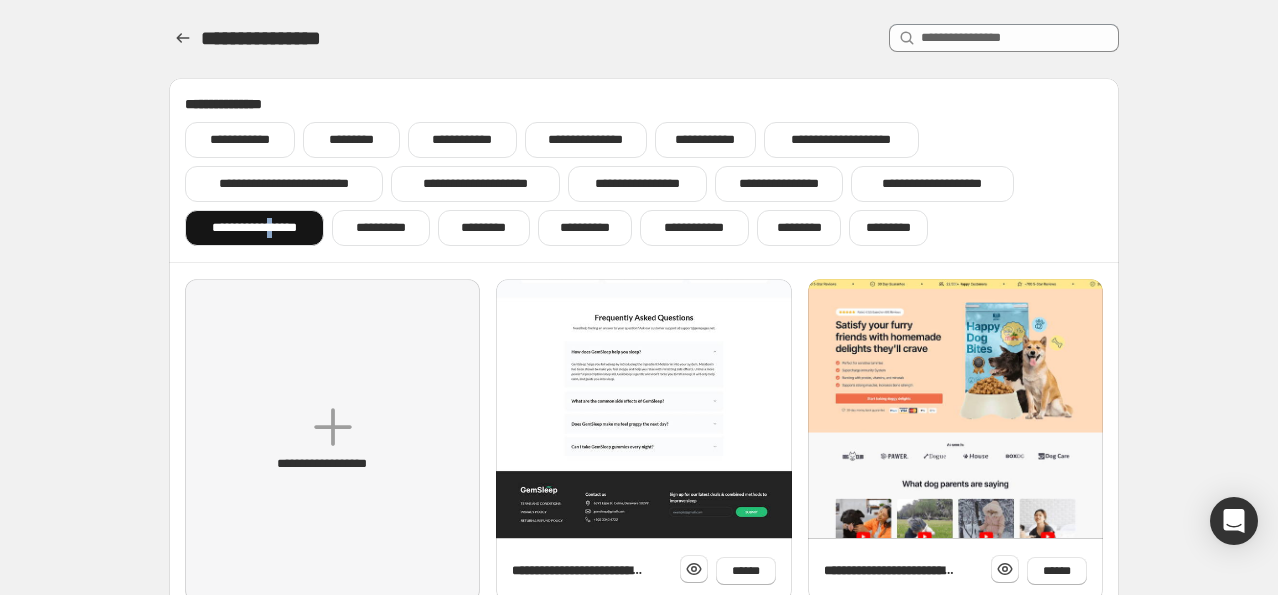 scroll, scrollTop: 100, scrollLeft: 0, axis: vertical 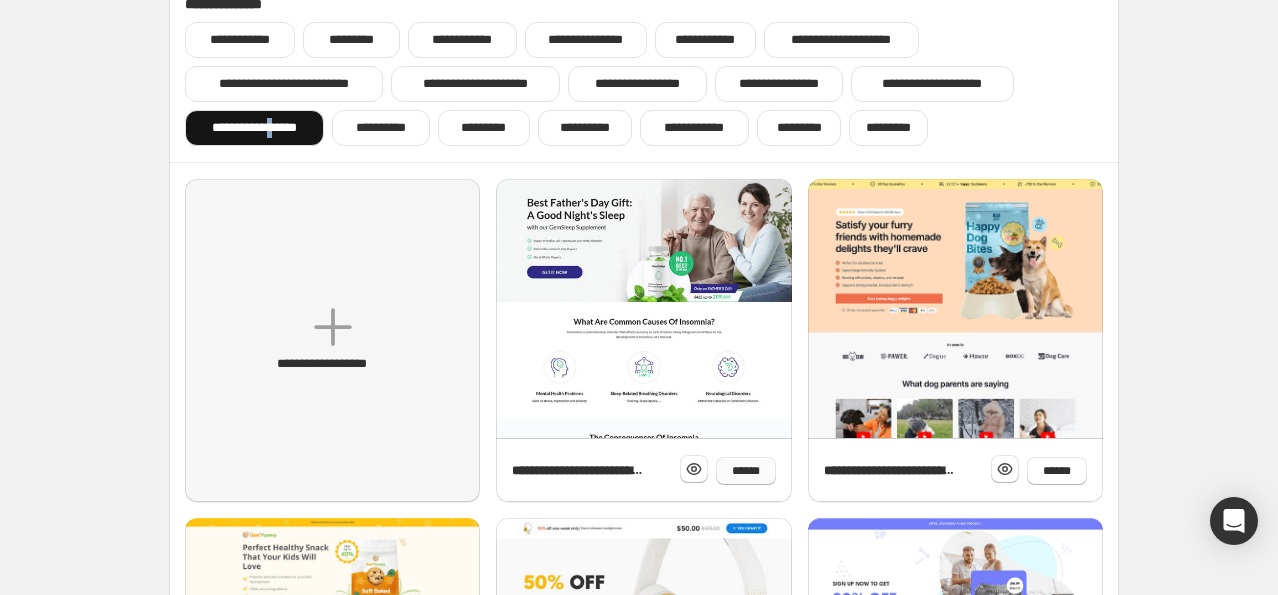 click on "******" at bounding box center (746, 471) 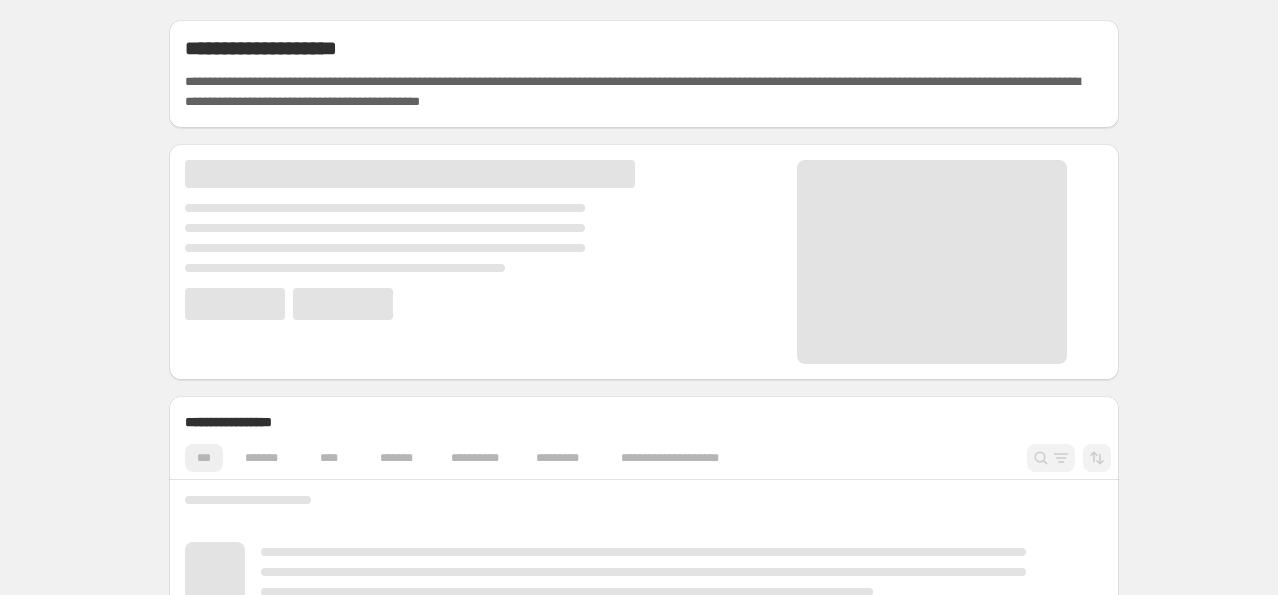 scroll, scrollTop: 0, scrollLeft: 0, axis: both 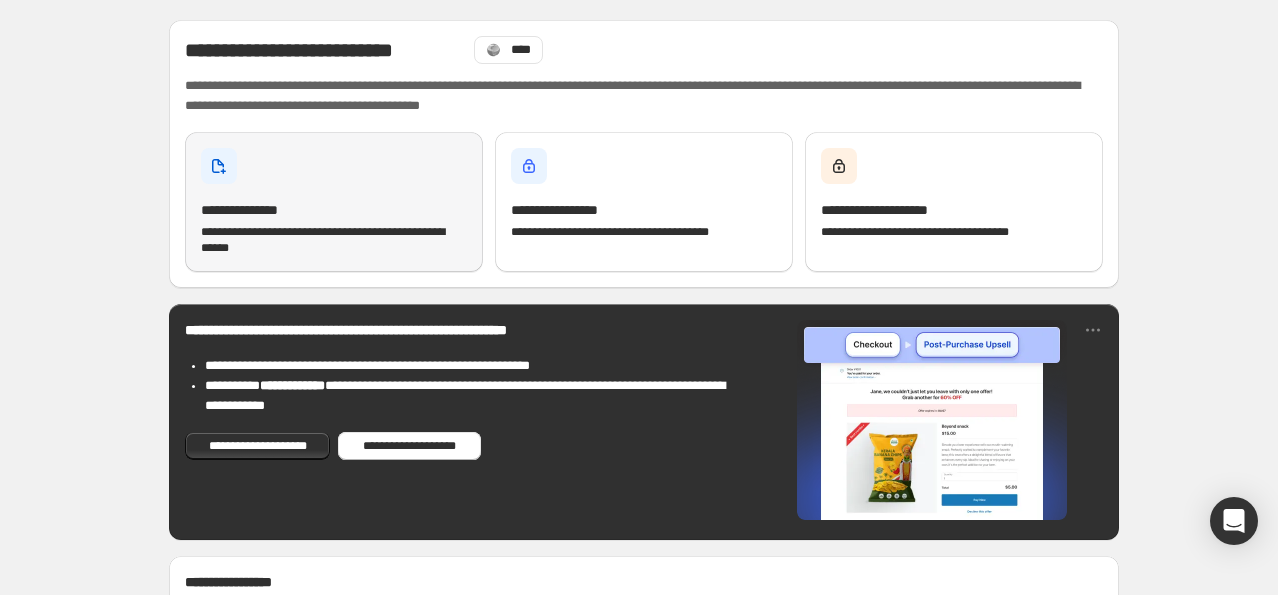 click on "**********" at bounding box center [334, 240] 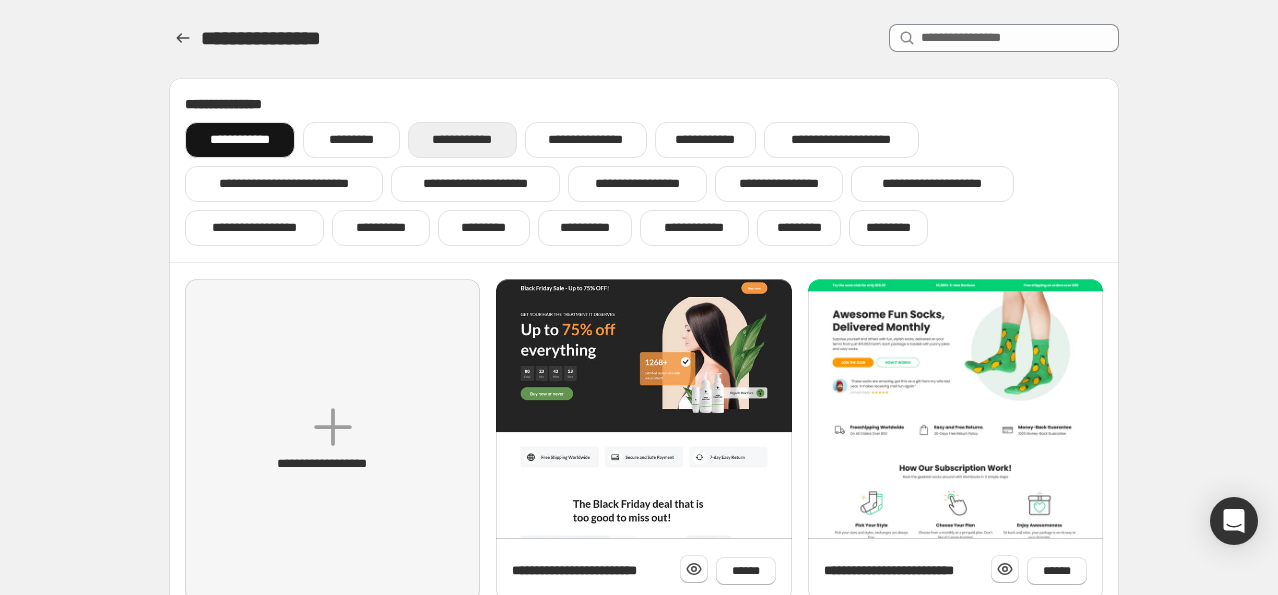click on "**********" at bounding box center [462, 140] 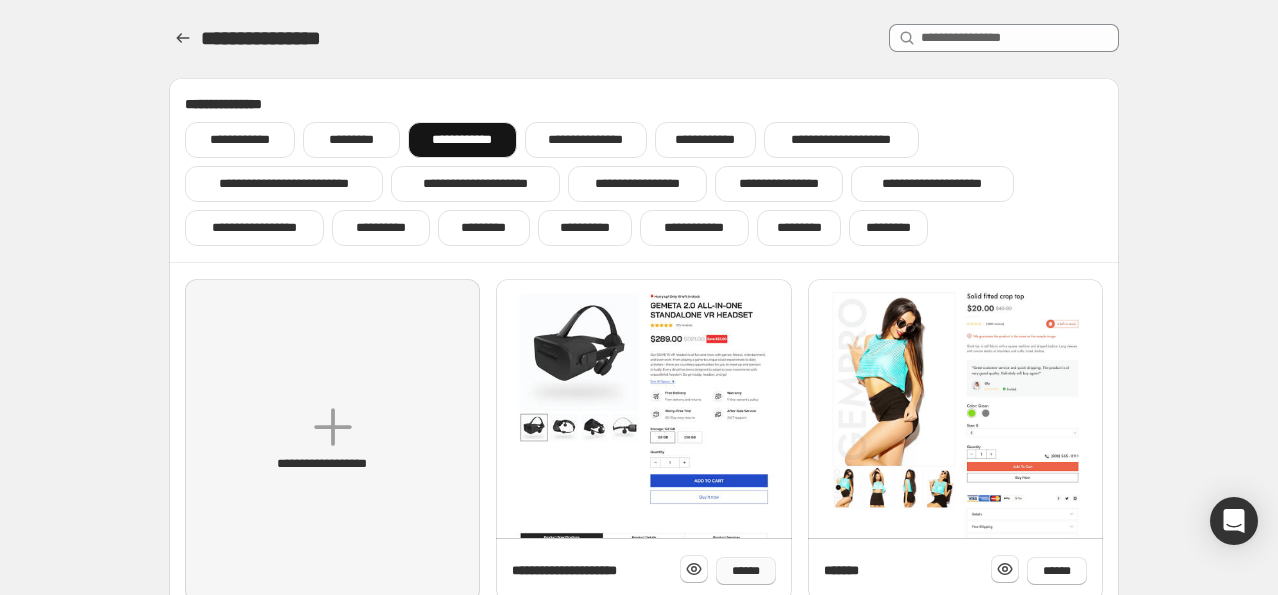 click on "******" at bounding box center (746, 571) 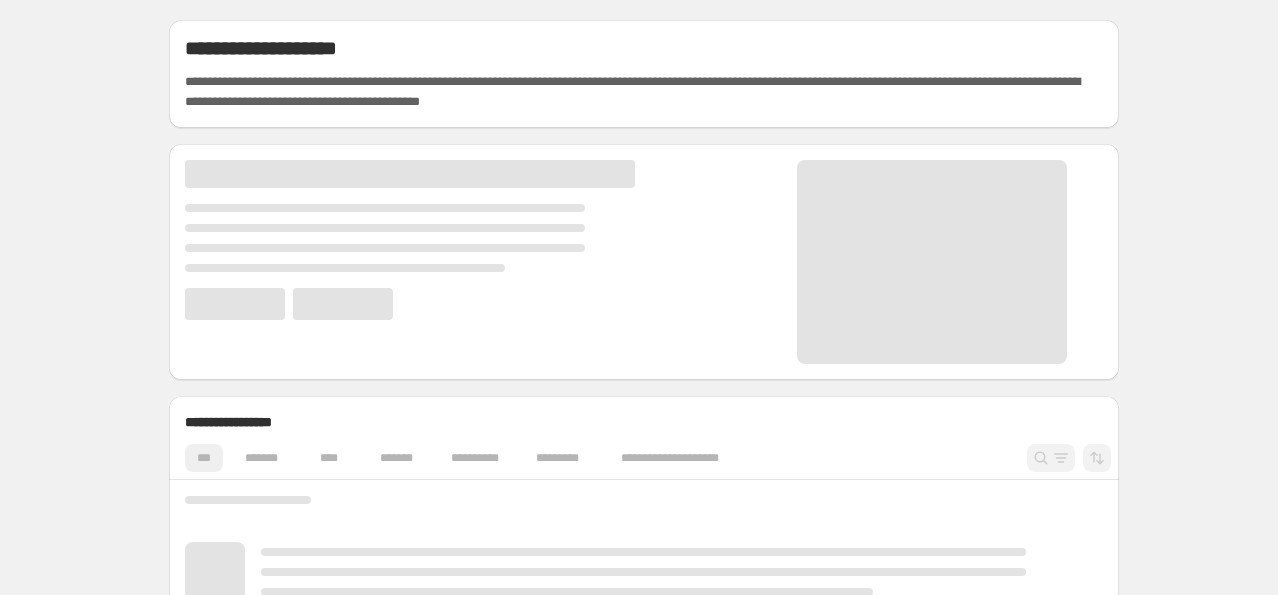 scroll, scrollTop: 0, scrollLeft: 0, axis: both 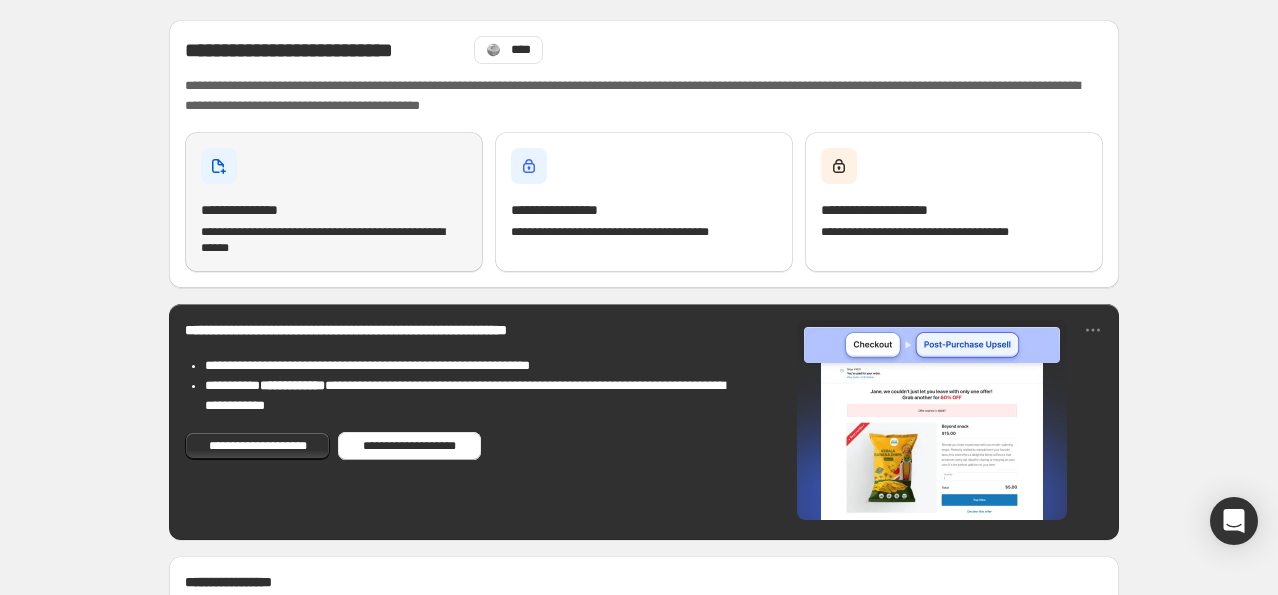 click on "**********" at bounding box center (258, 210) 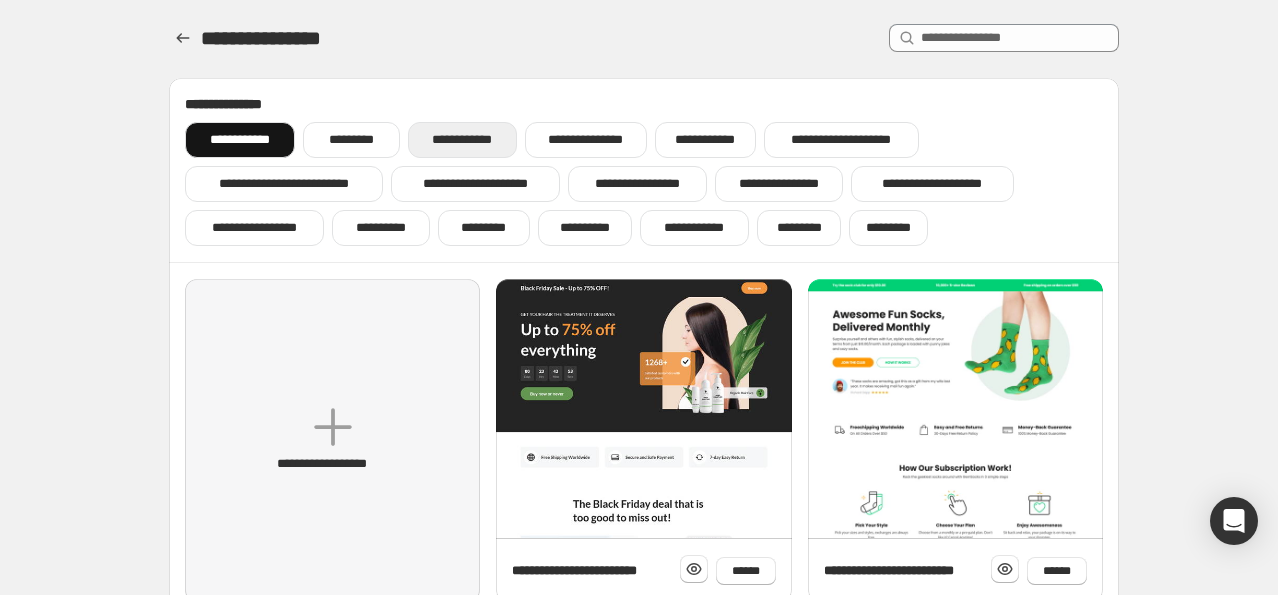 click on "**********" at bounding box center (462, 140) 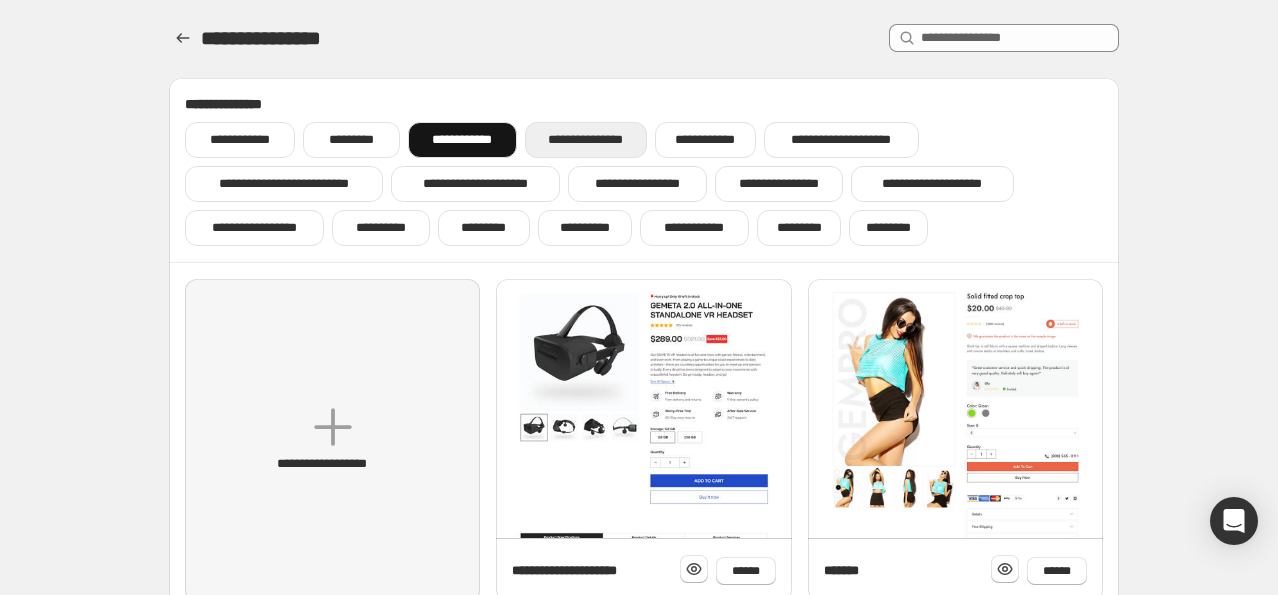 click on "**********" at bounding box center [586, 140] 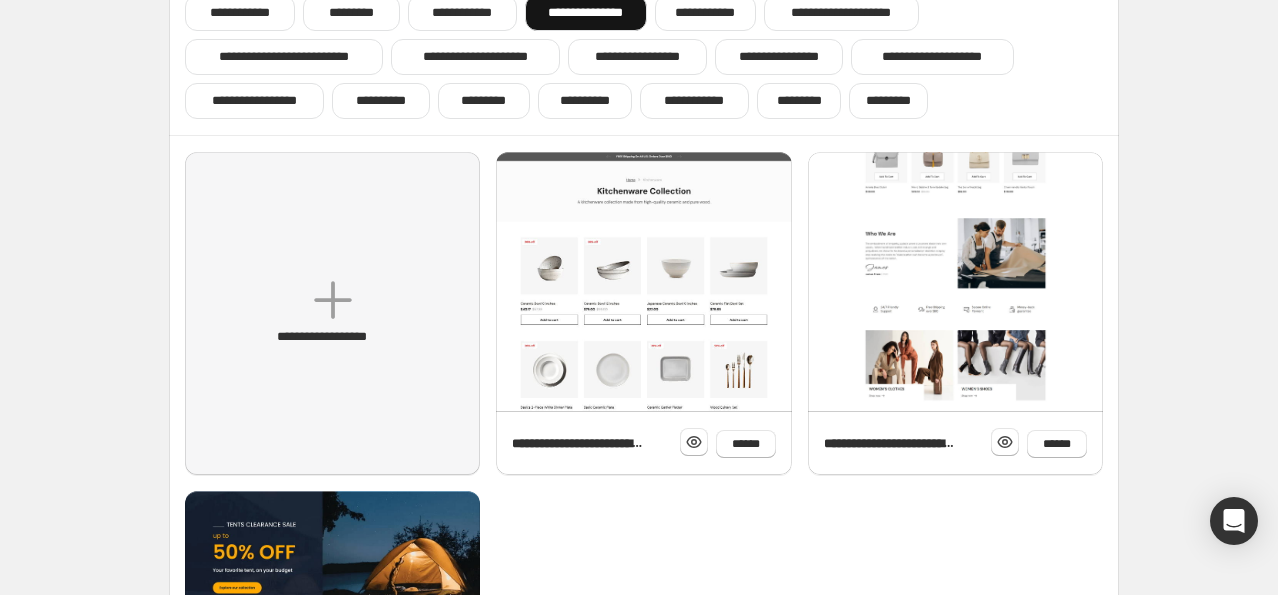 scroll, scrollTop: 105, scrollLeft: 0, axis: vertical 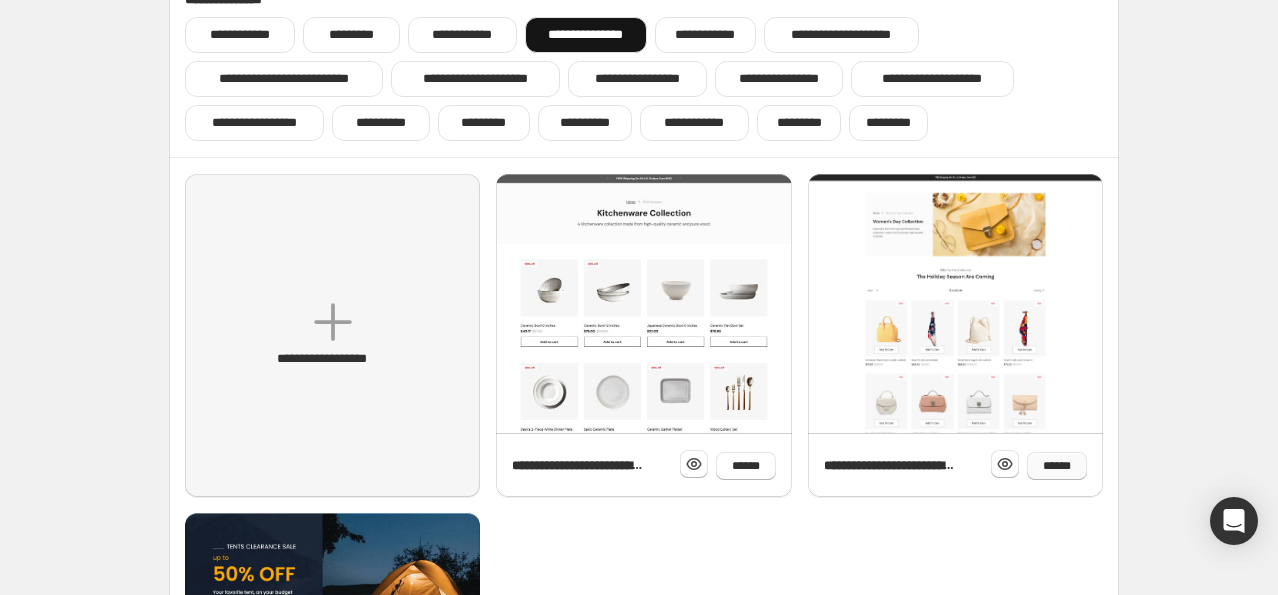 click on "******" at bounding box center [1057, 466] 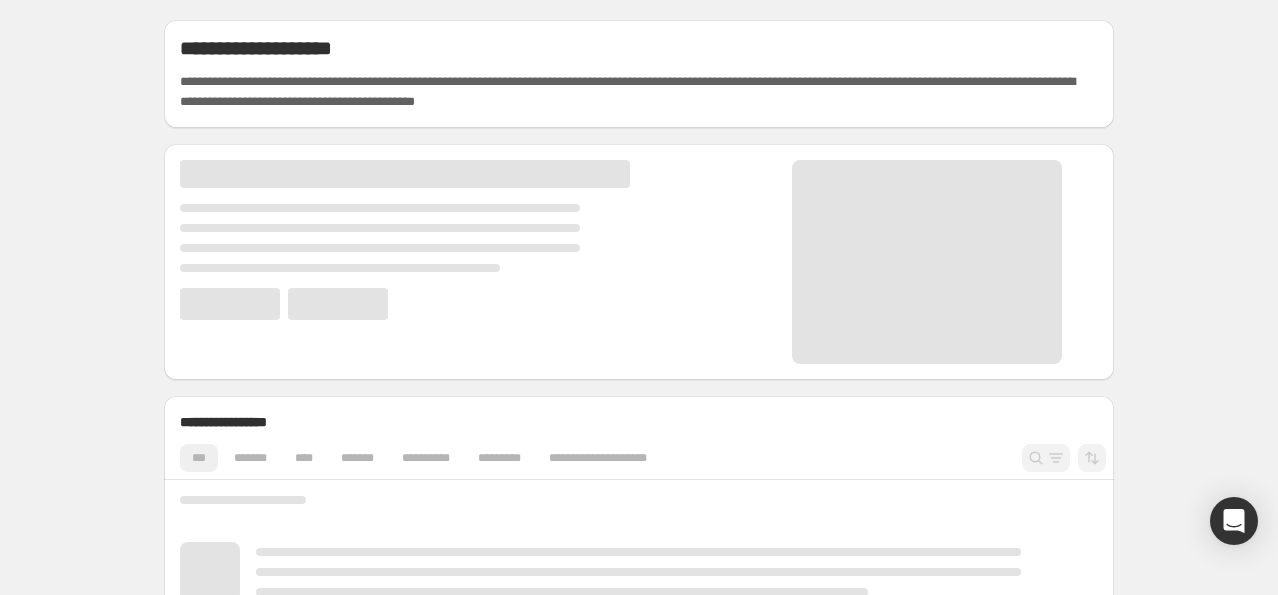 scroll, scrollTop: 0, scrollLeft: 0, axis: both 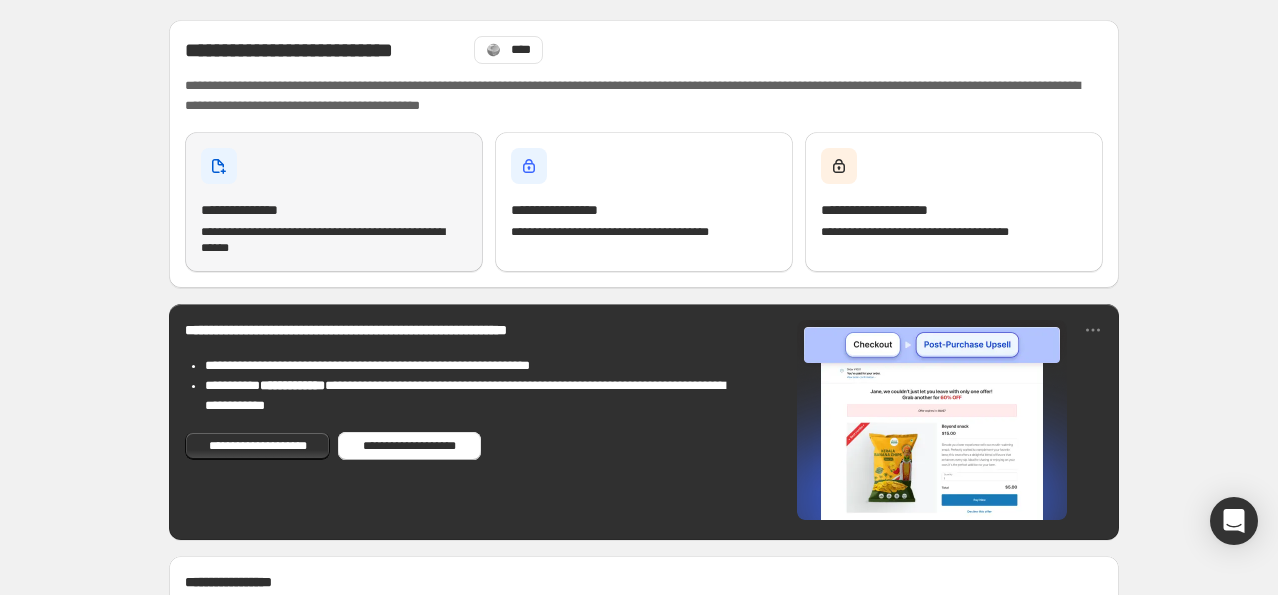 click on "**********" at bounding box center [258, 210] 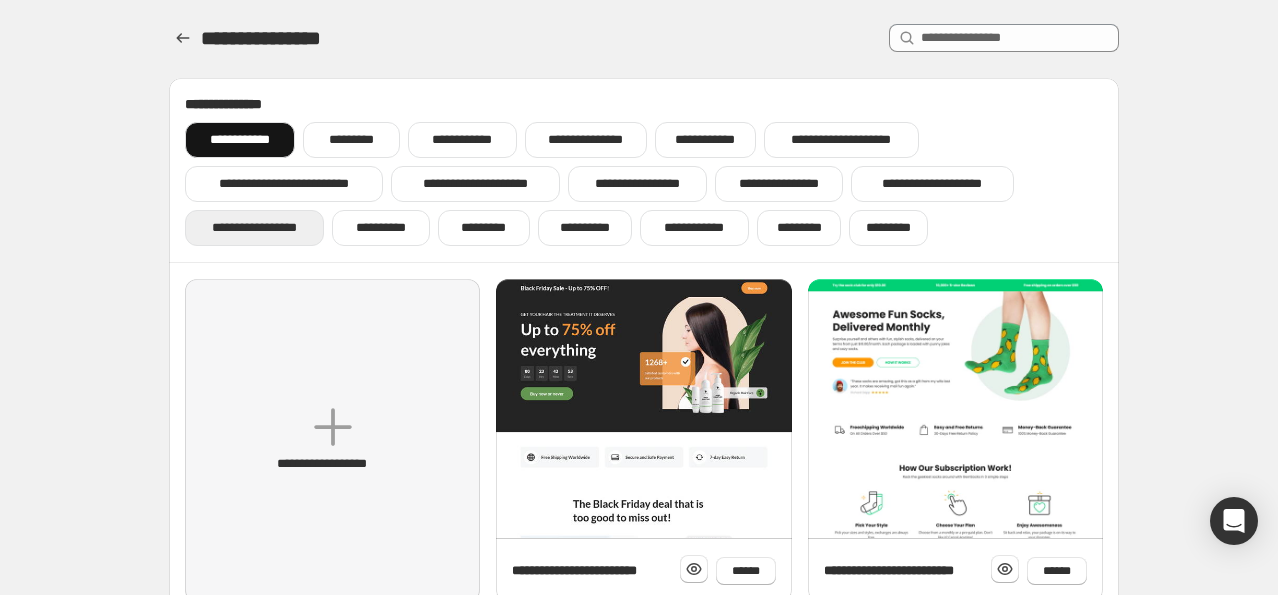 click on "**********" at bounding box center [254, 228] 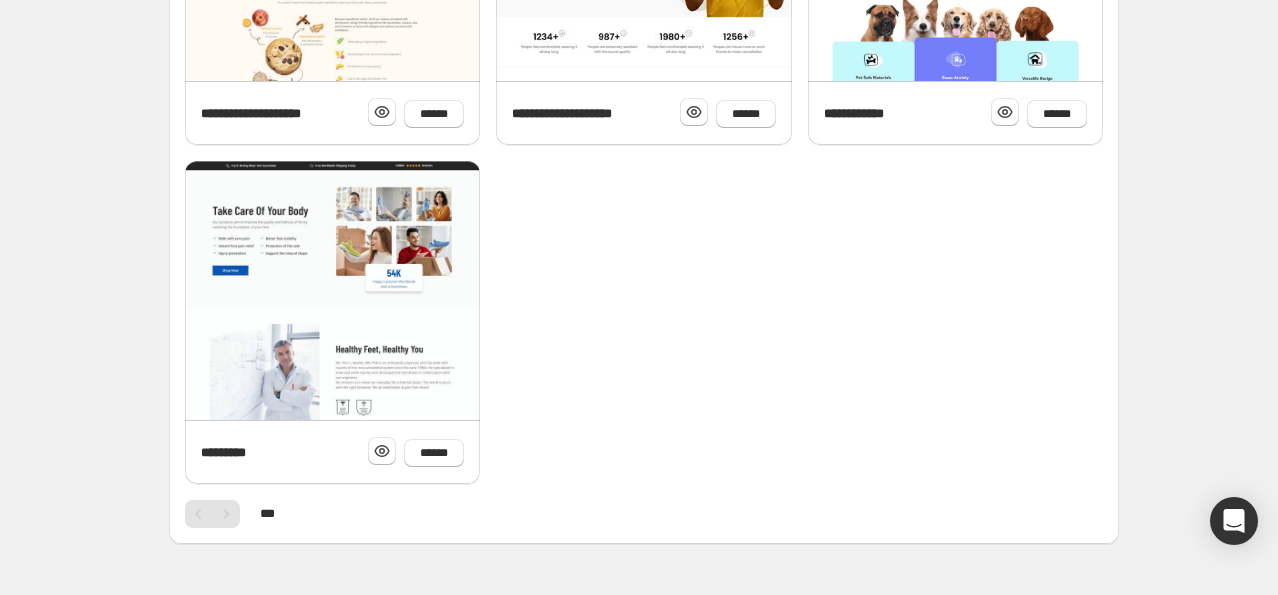 scroll, scrollTop: 800, scrollLeft: 0, axis: vertical 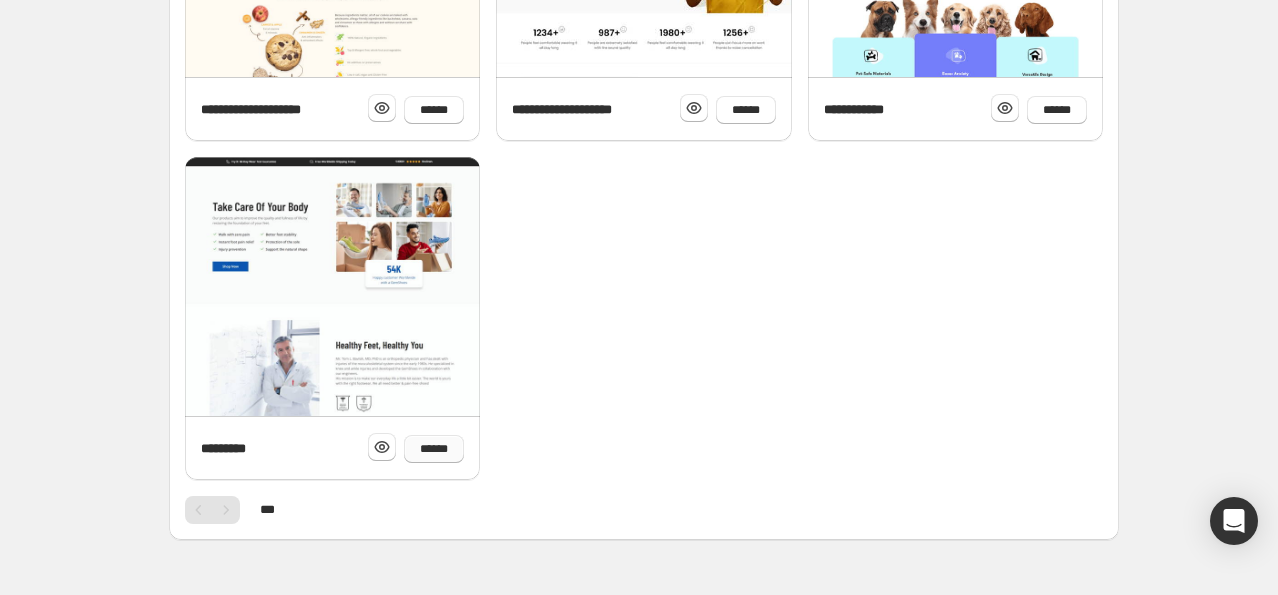 click on "******" at bounding box center (434, 449) 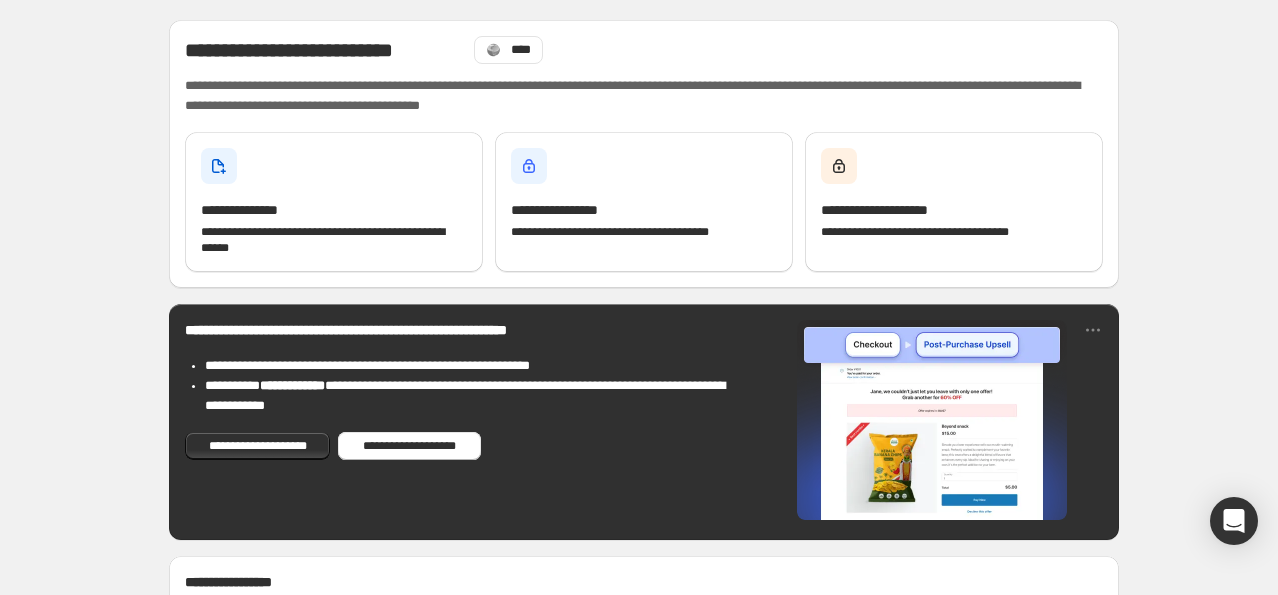 scroll, scrollTop: 300, scrollLeft: 0, axis: vertical 